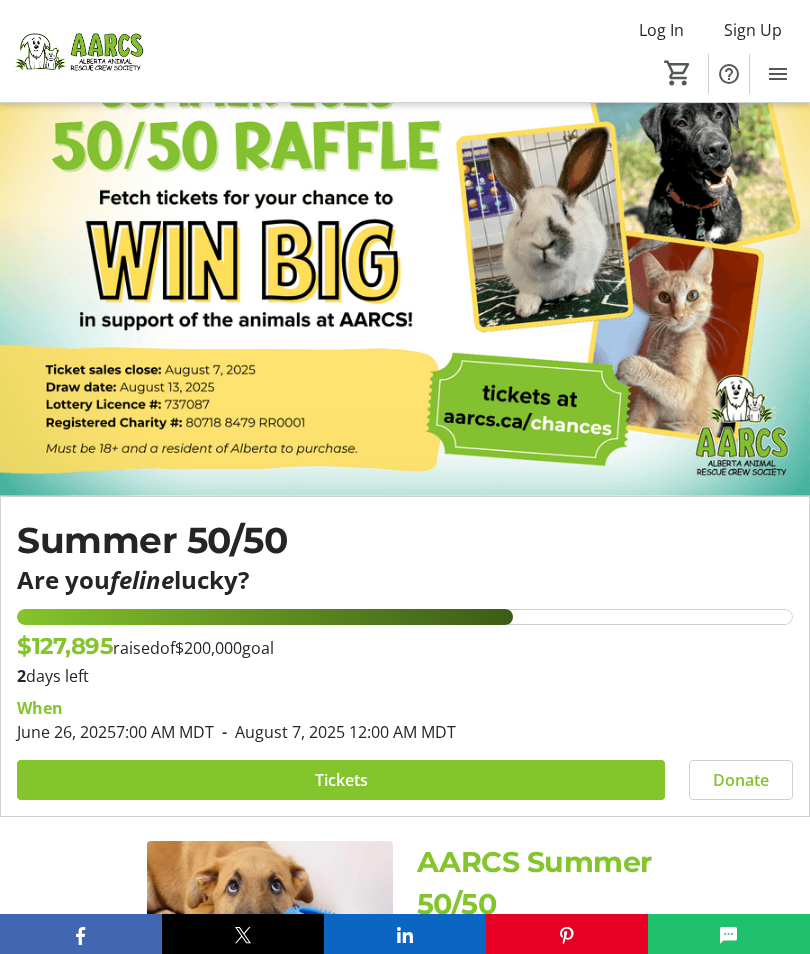 scroll, scrollTop: 75, scrollLeft: 0, axis: vertical 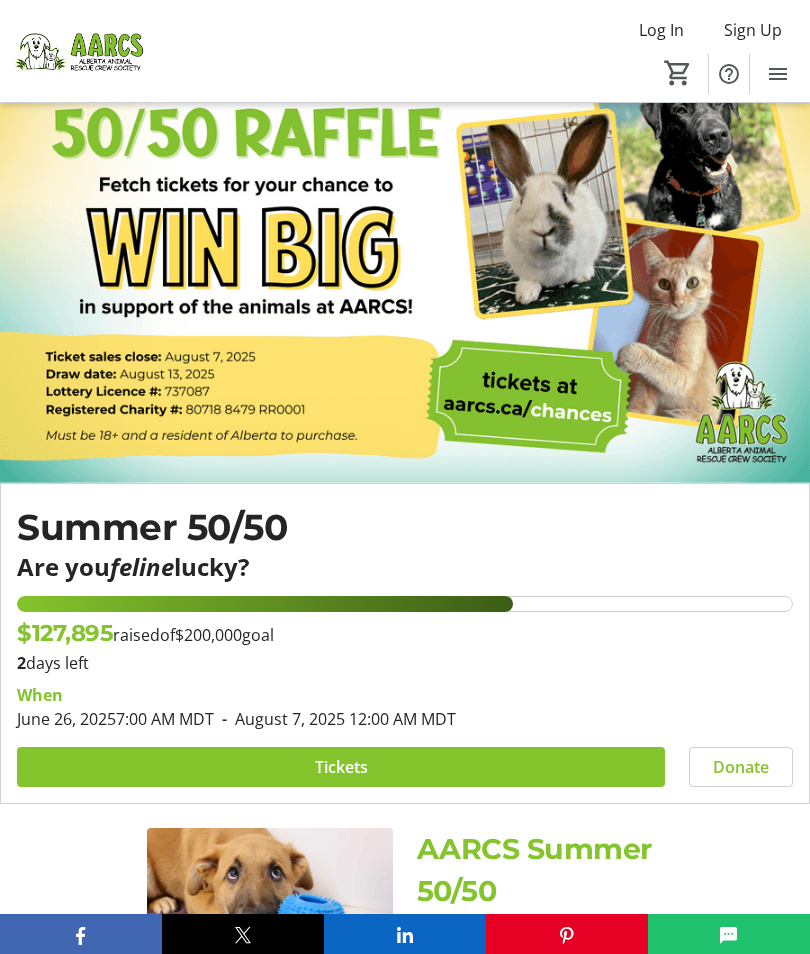 click on "Tickets" at bounding box center [341, 767] 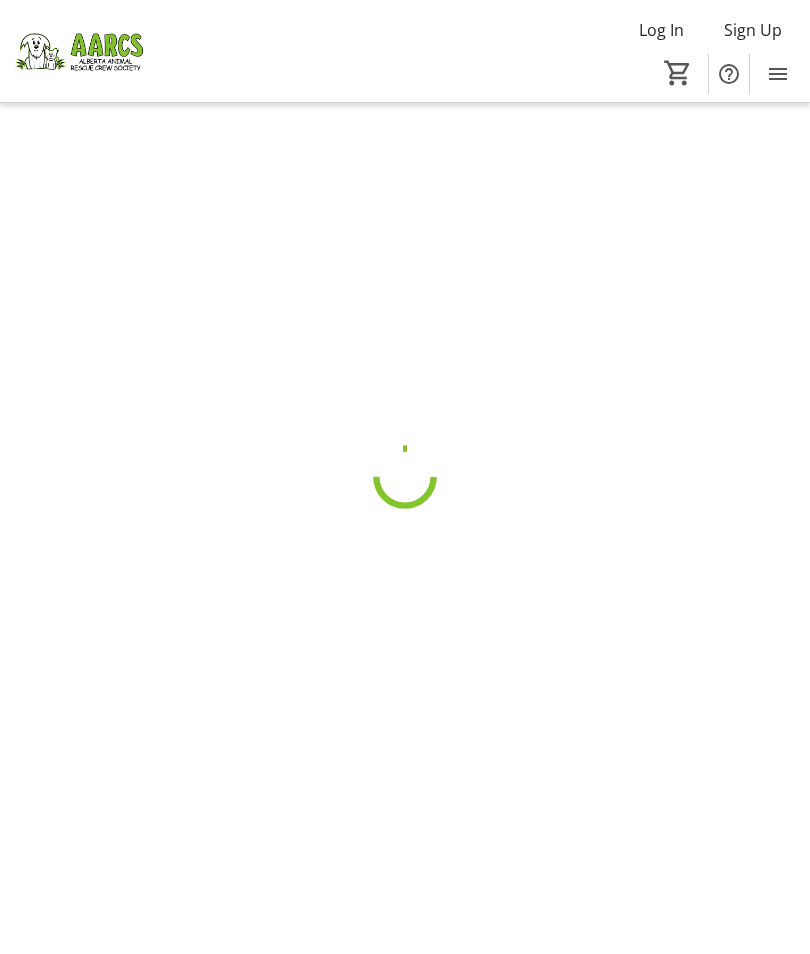 scroll, scrollTop: 0, scrollLeft: 0, axis: both 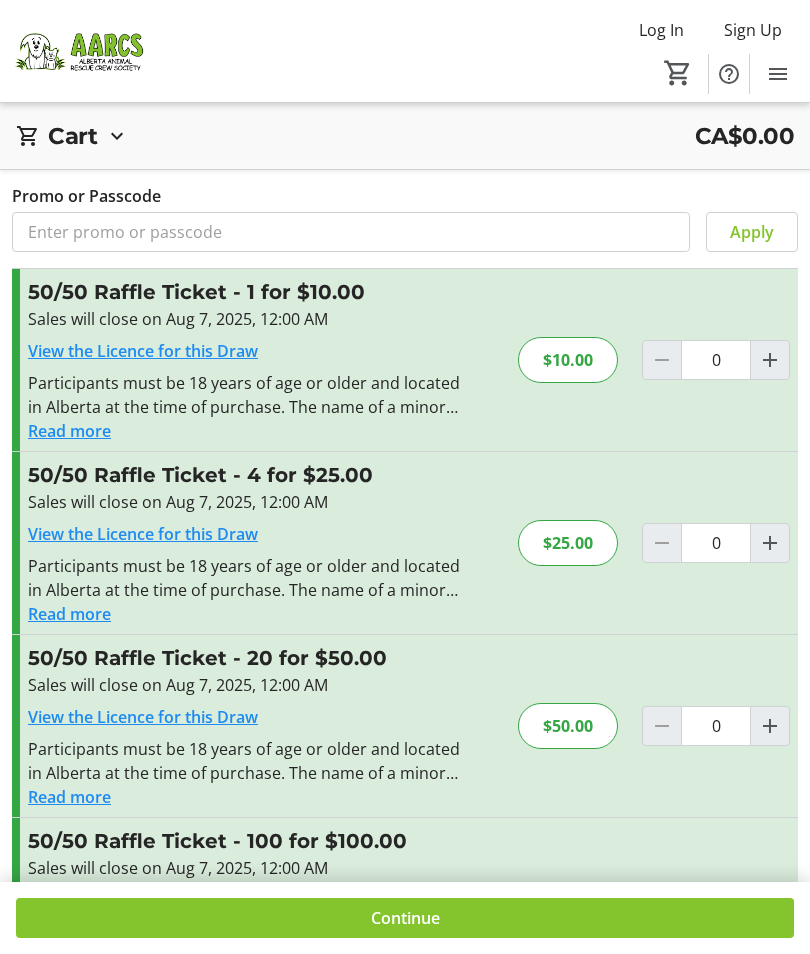 click 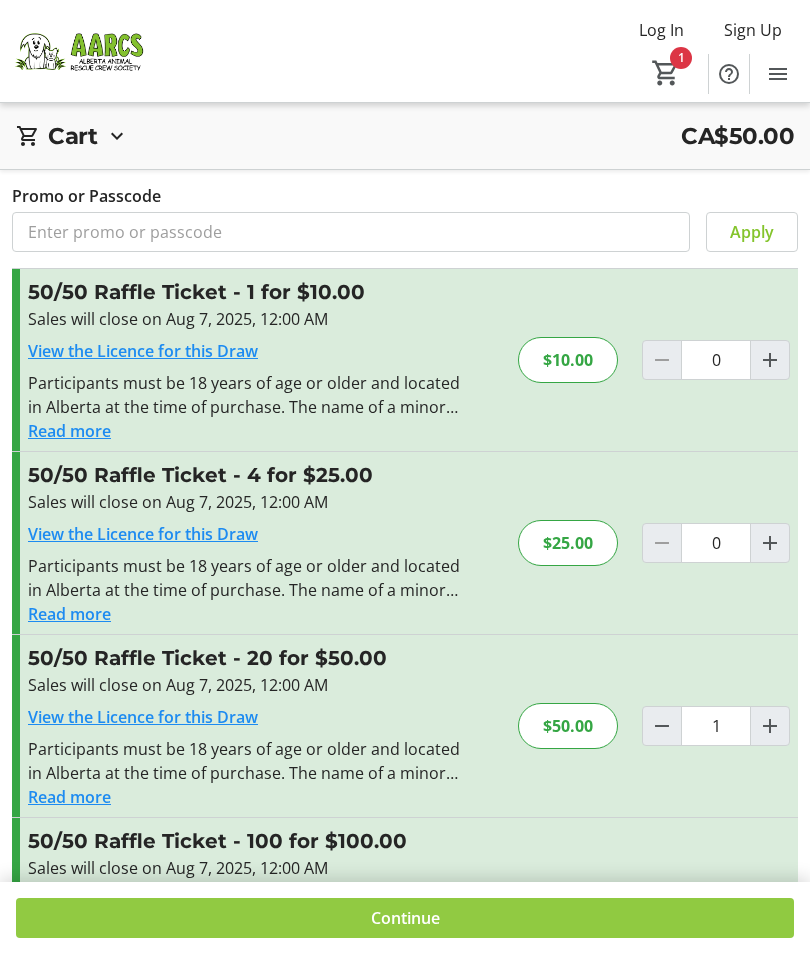 click 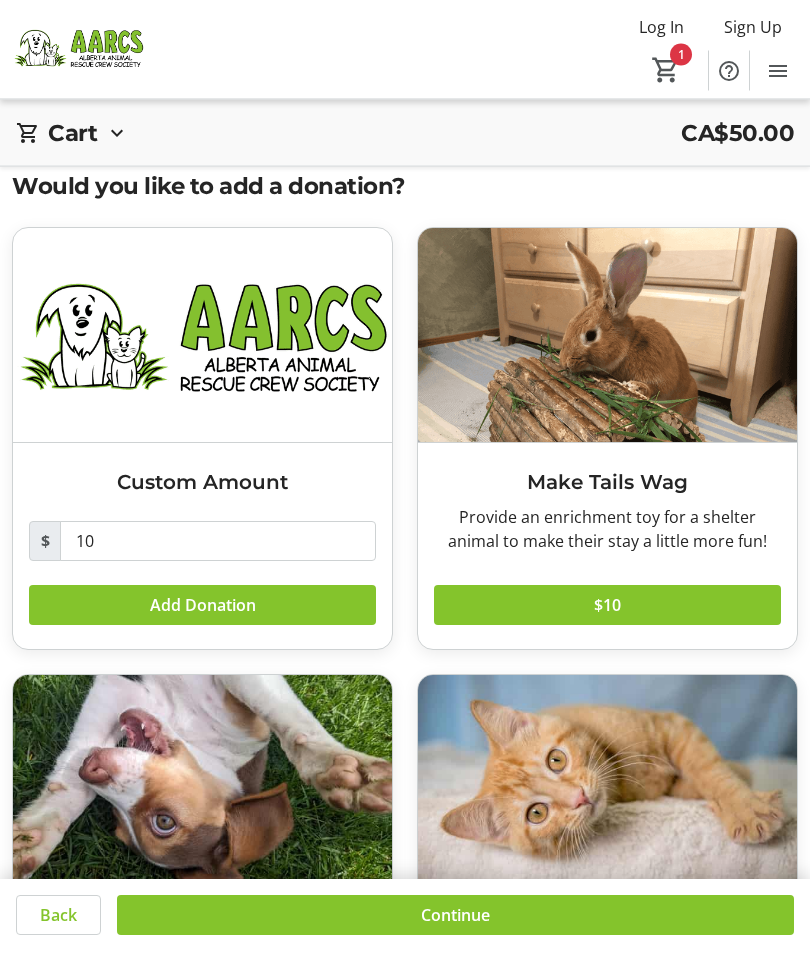 scroll, scrollTop: 0, scrollLeft: 0, axis: both 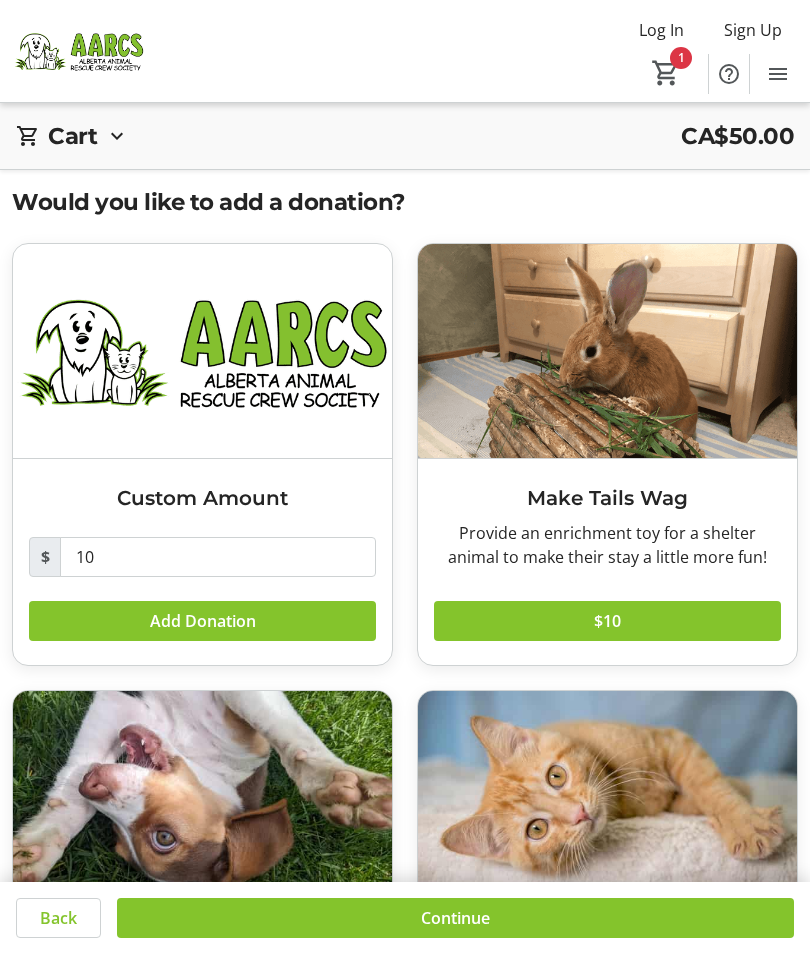 click on "1" 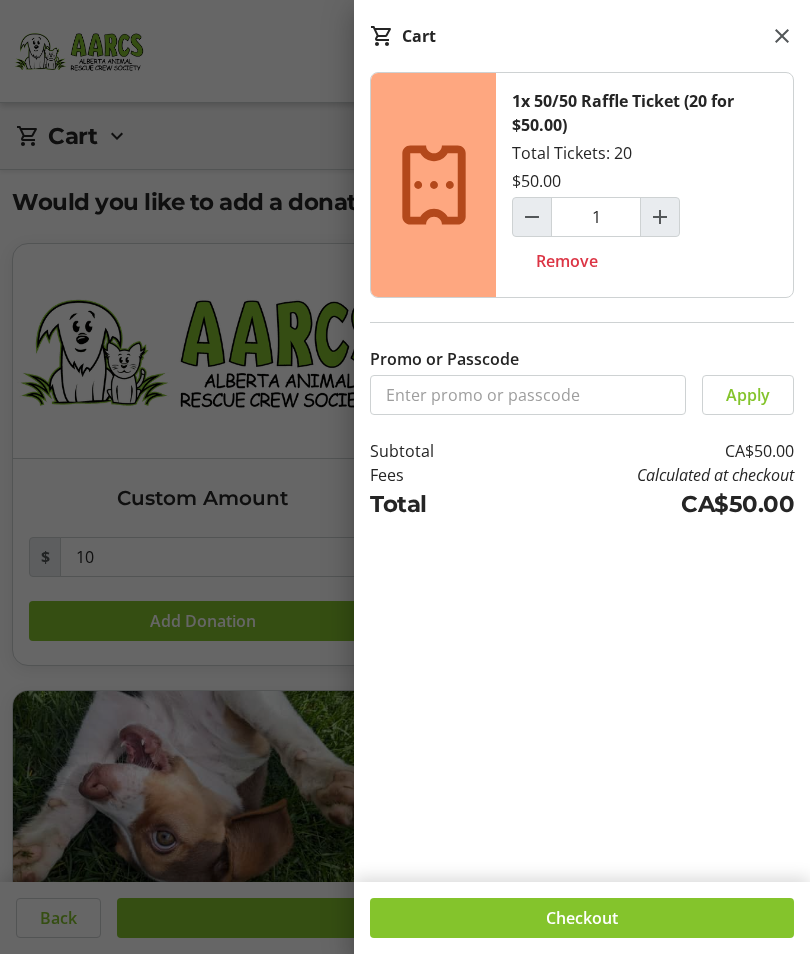 click 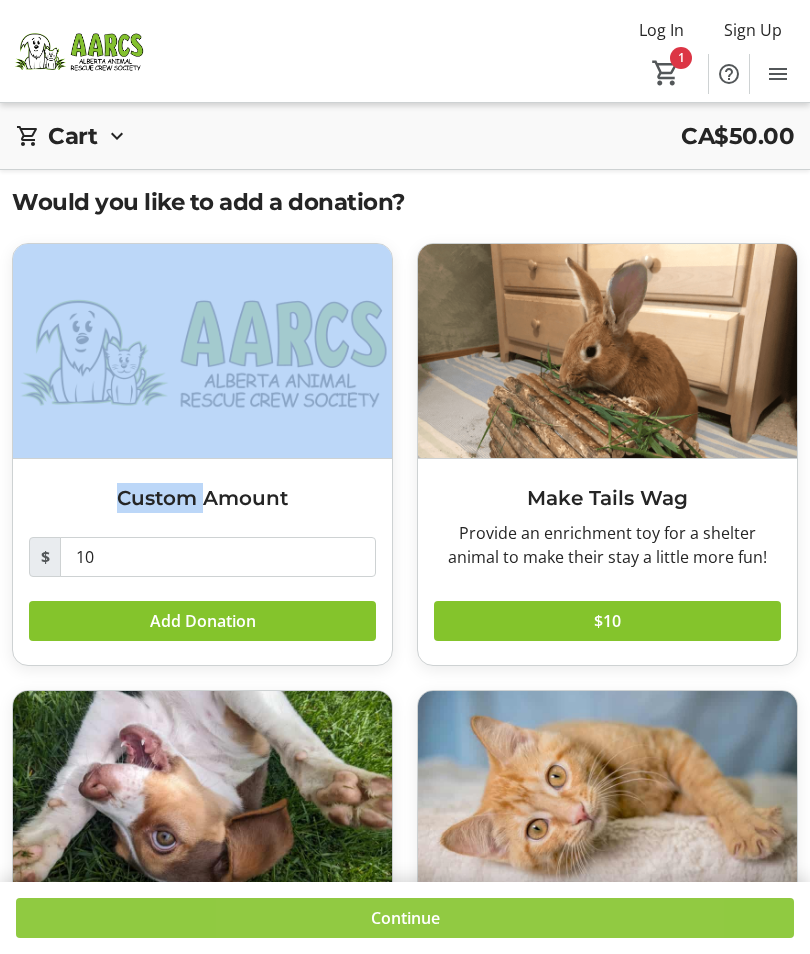 click on "Continue" 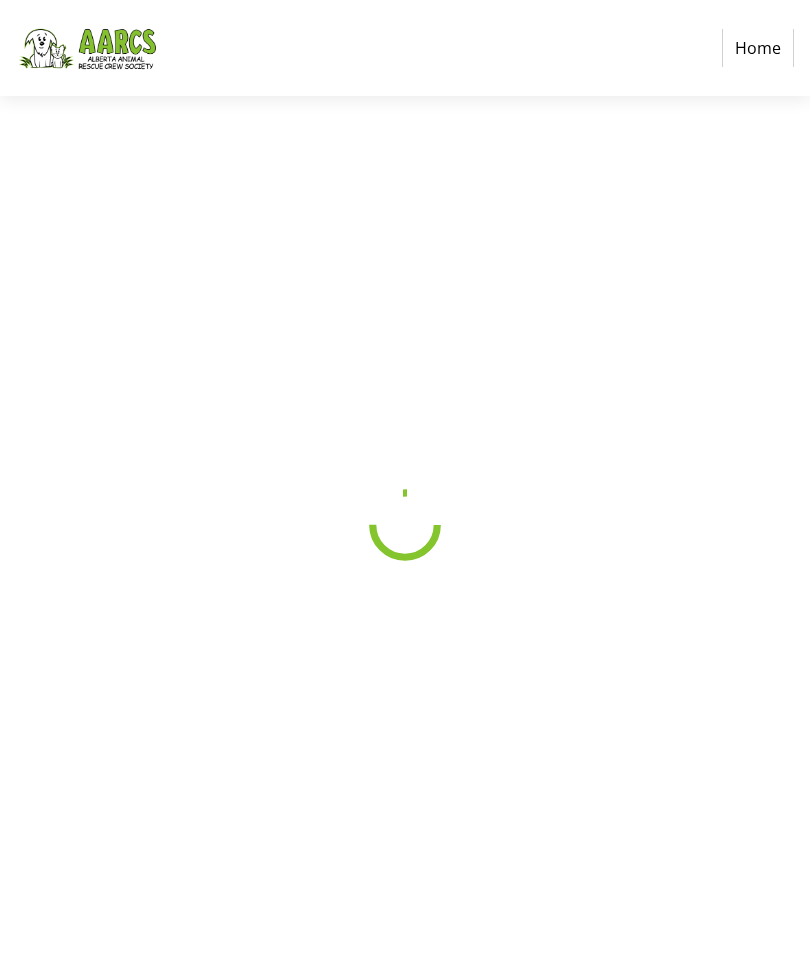 select on "CA" 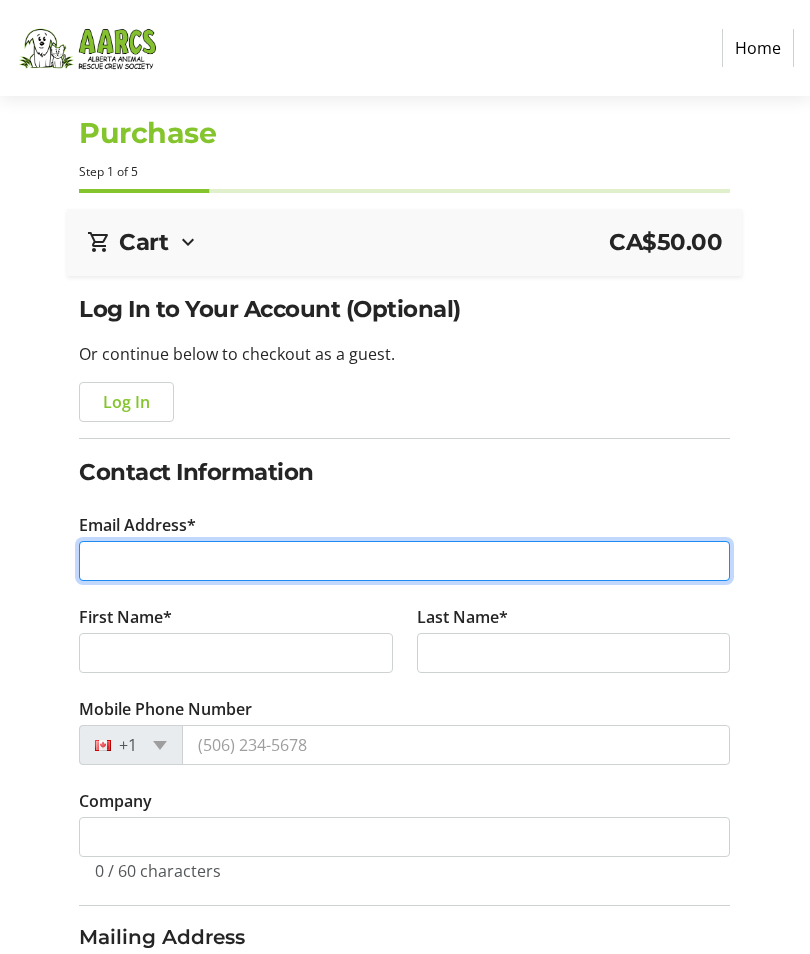 click on "Email Address*" at bounding box center (404, 561) 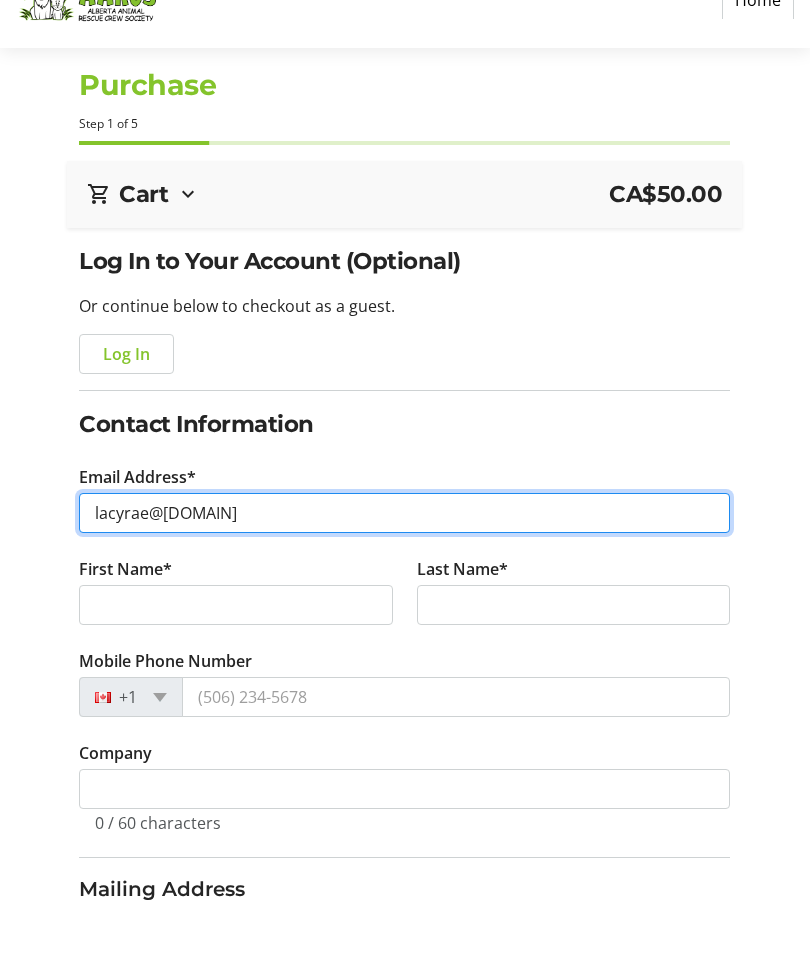 type on "lacyrae@[DOMAIN]" 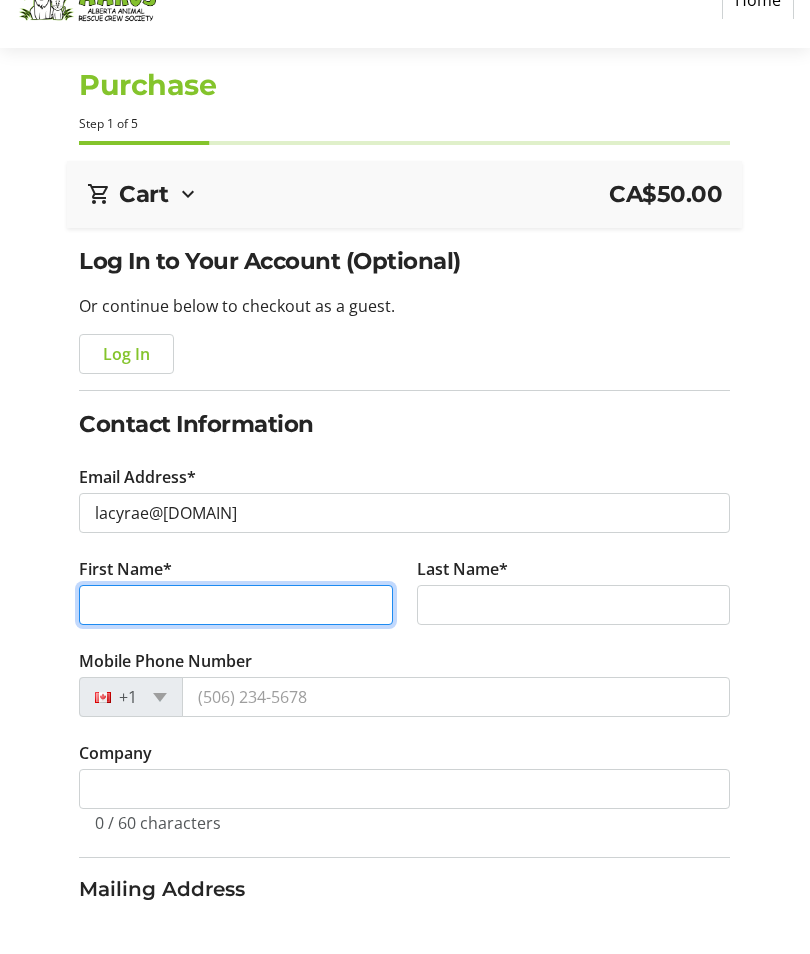 click on "First Name*" at bounding box center (236, 653) 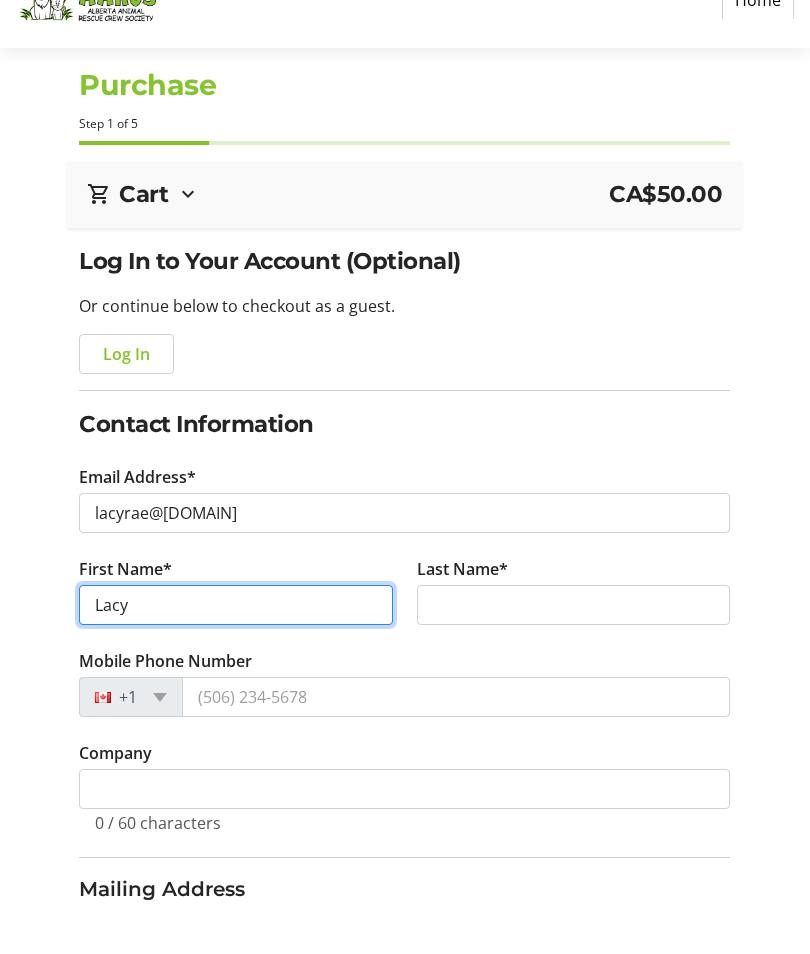 type on "Lacy" 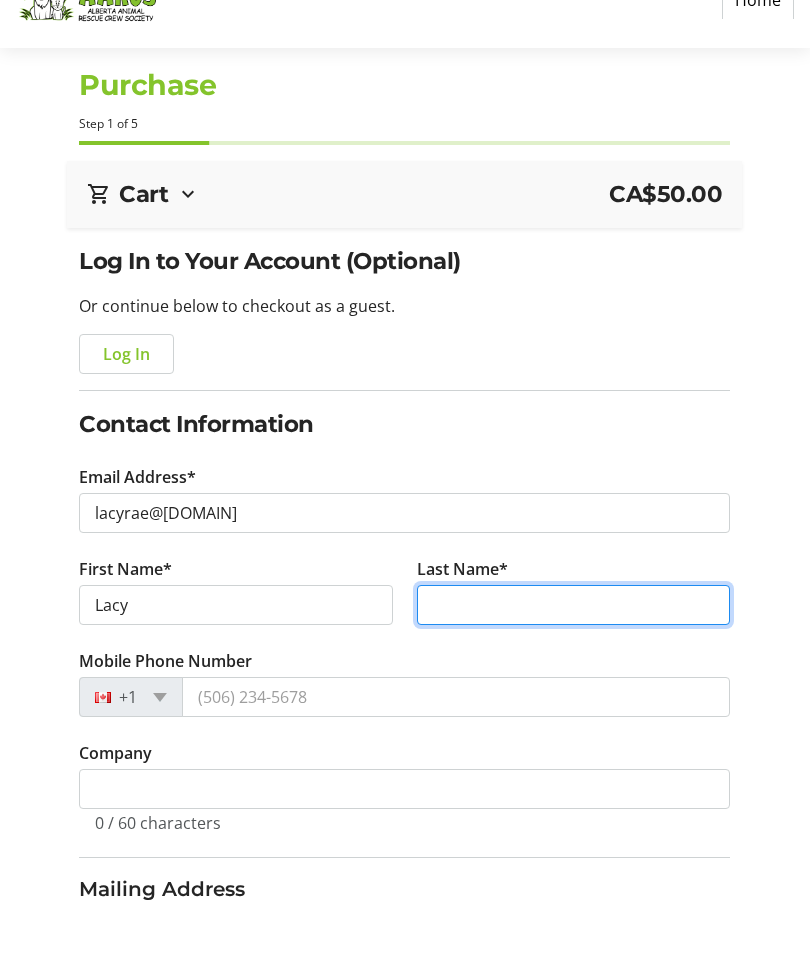 click on "Last Name*" at bounding box center [574, 653] 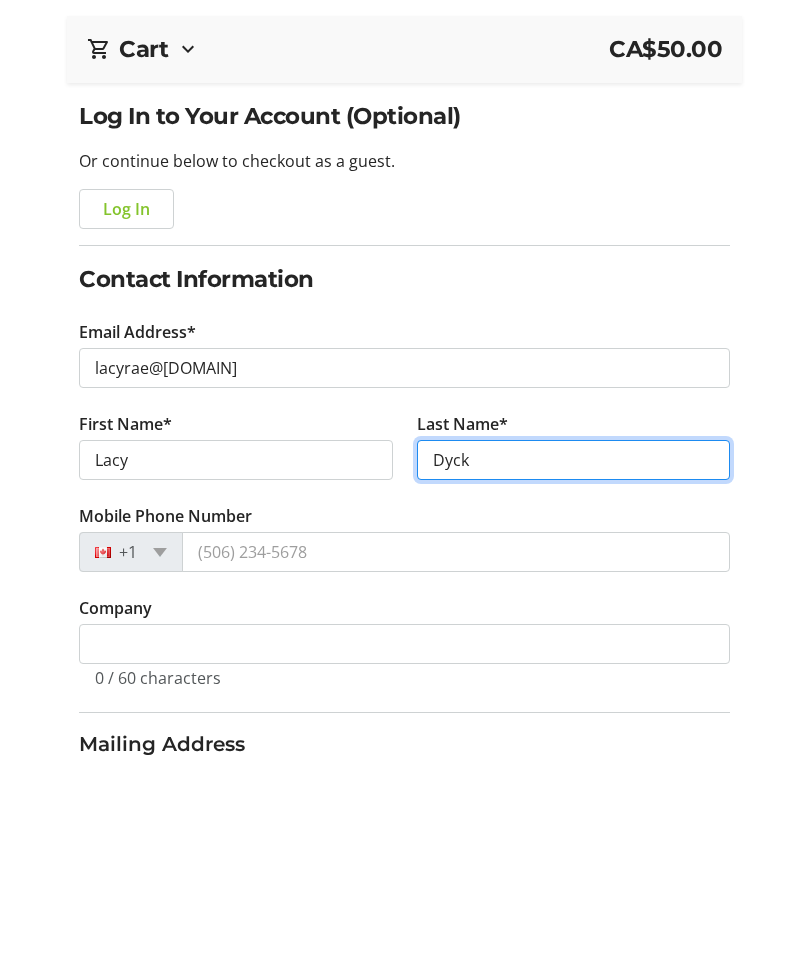 type on "Dyck" 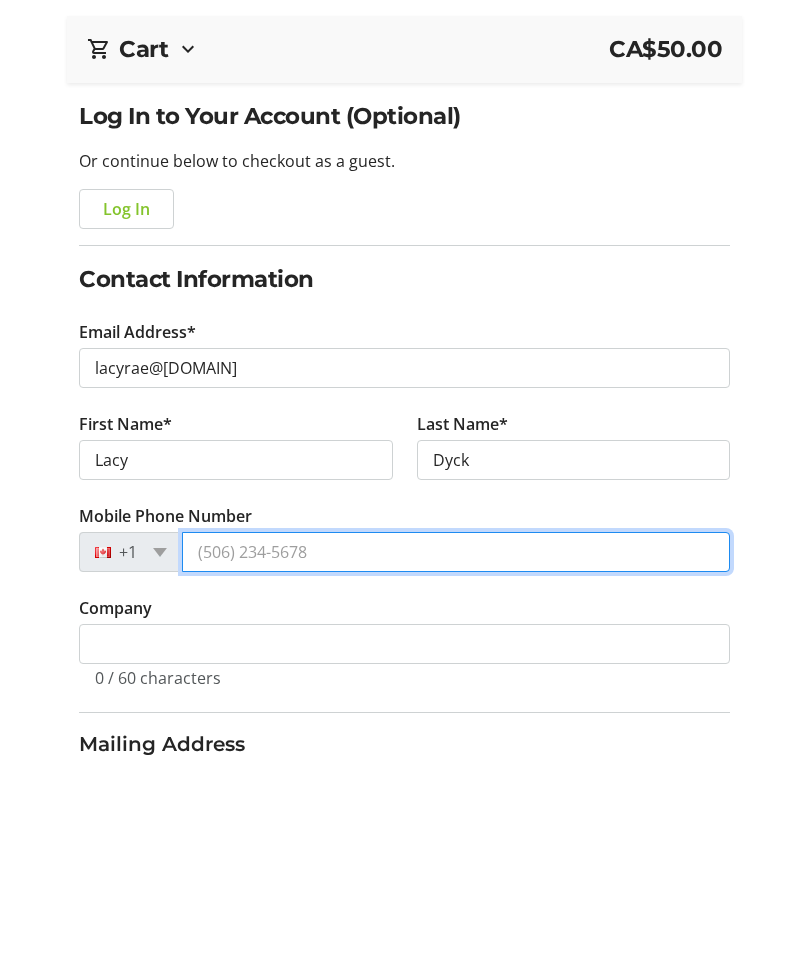 click on "Mobile Phone Number" at bounding box center [456, 745] 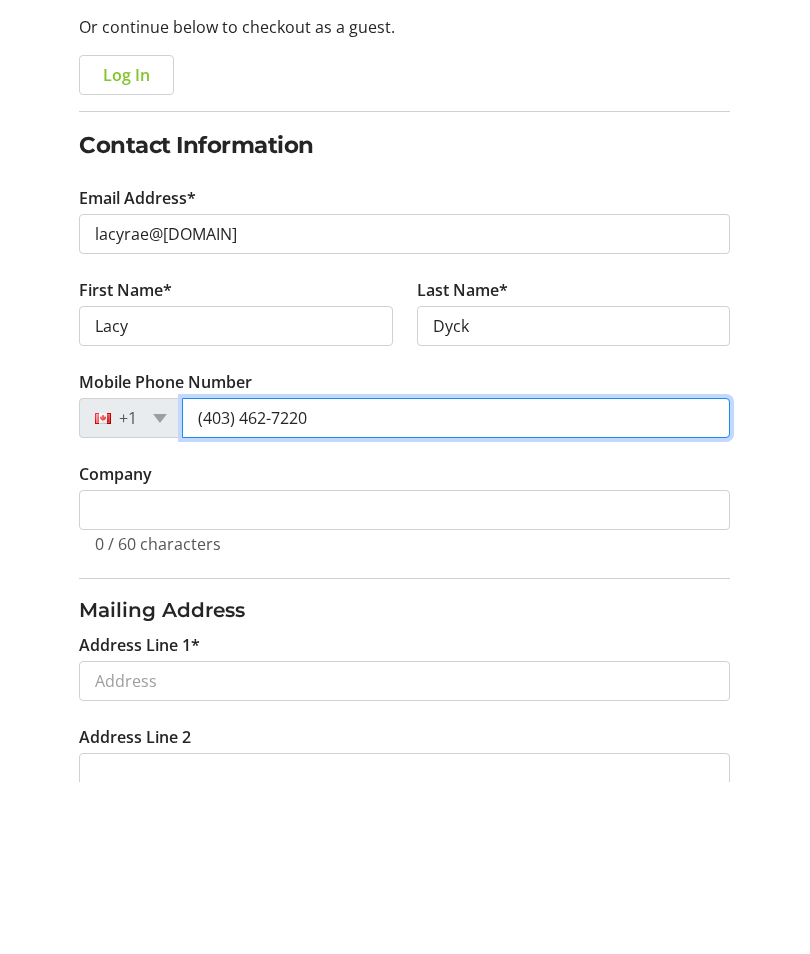 scroll, scrollTop: 162, scrollLeft: 0, axis: vertical 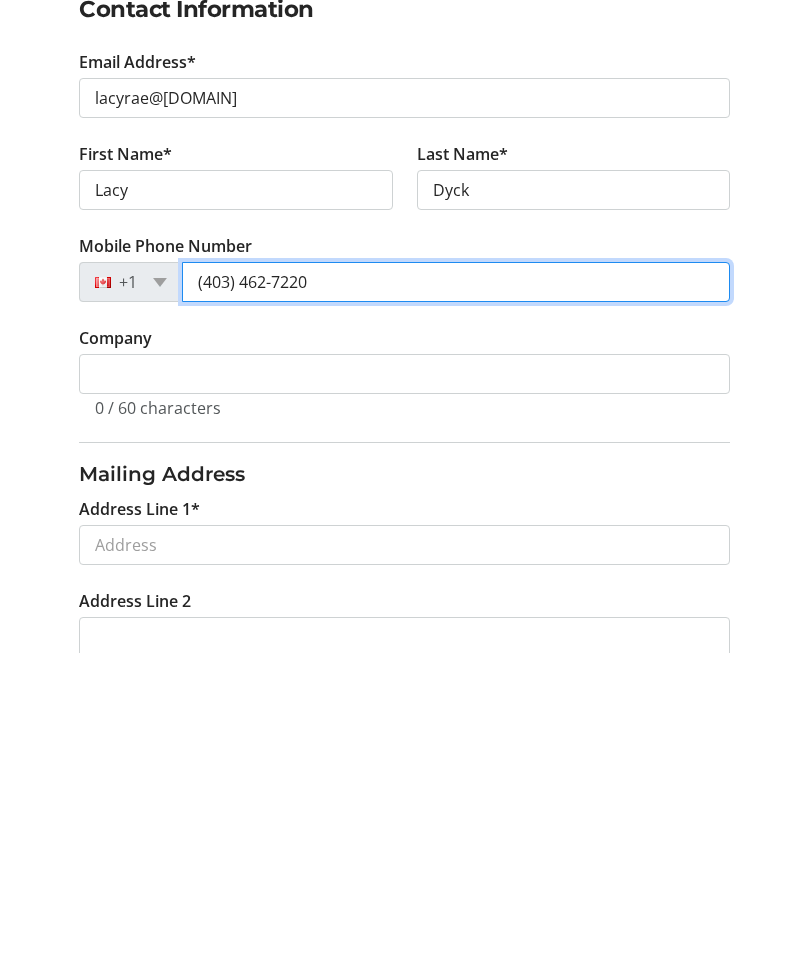 type on "(403) 462-7220" 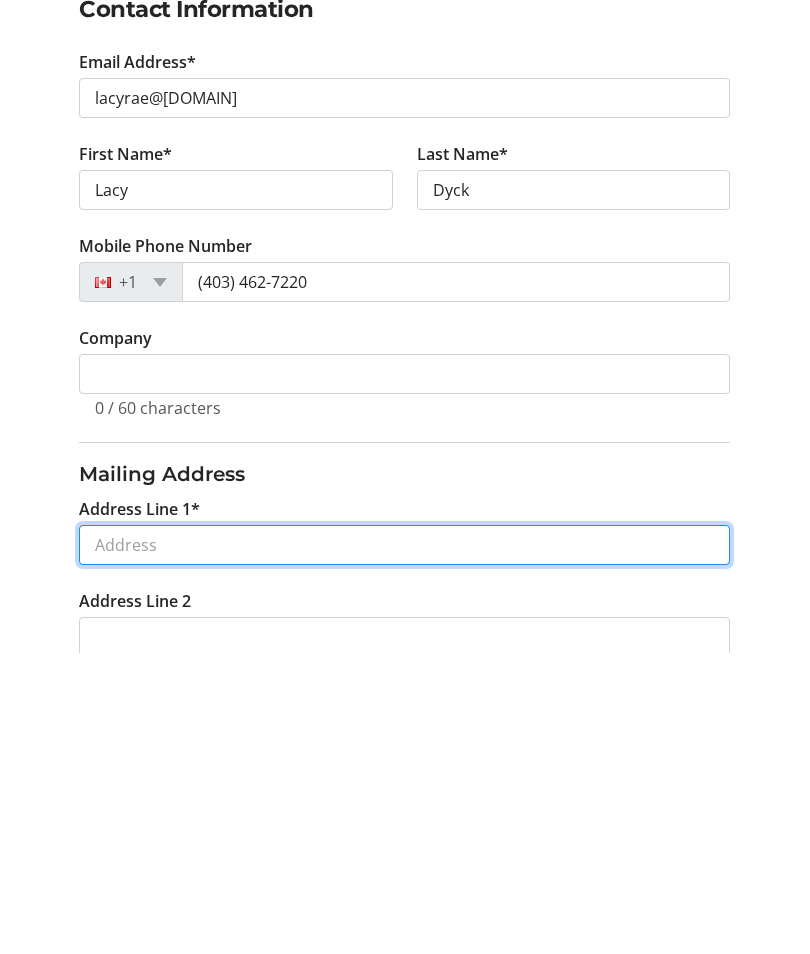 click on "Address Line 1*" at bounding box center [404, 846] 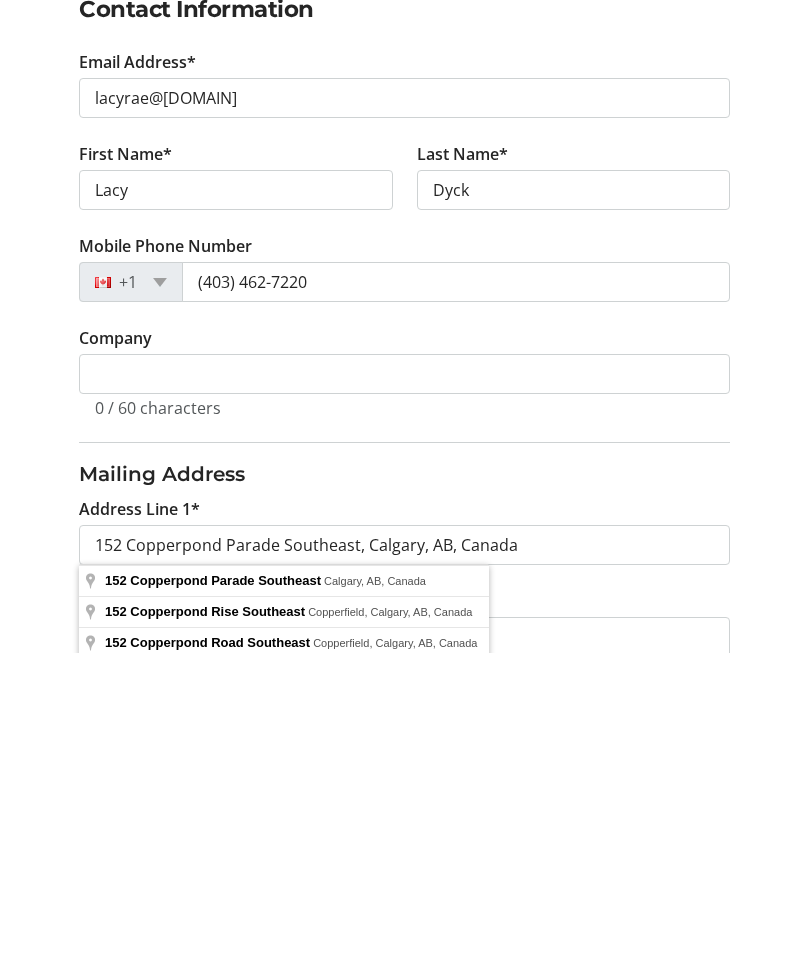 type on "152 Copperpond Parade Southeast" 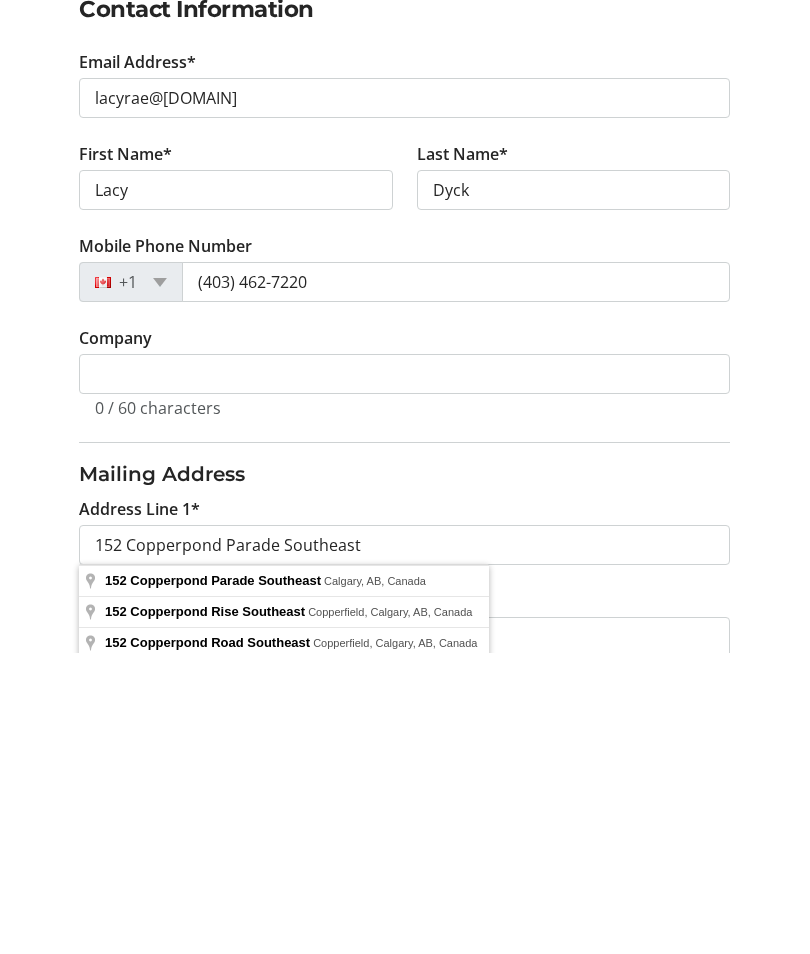 scroll, scrollTop: 464, scrollLeft: 0, axis: vertical 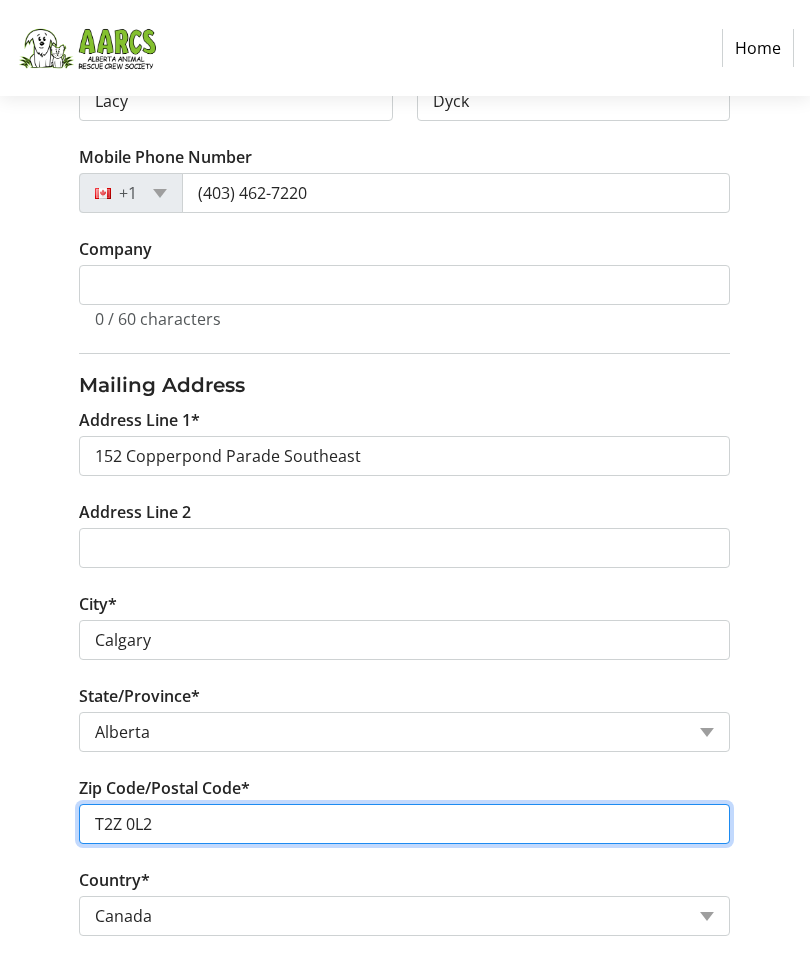 click on "T2Z 0L2" at bounding box center [404, 825] 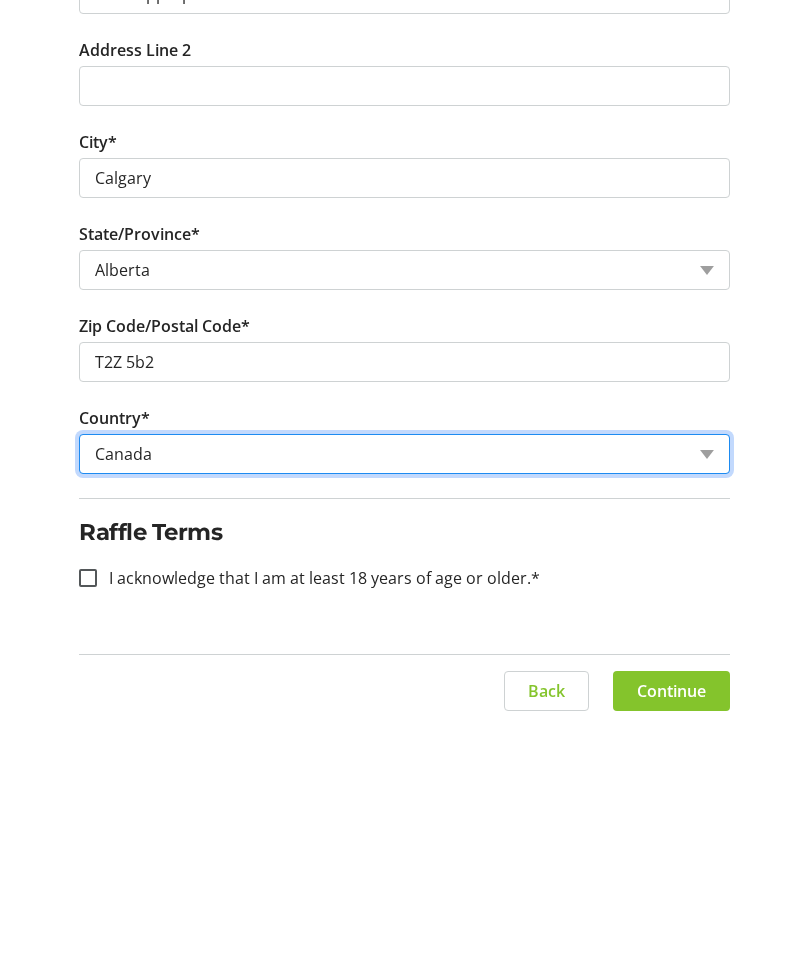 click on "Country Country  Afghanistan   Åland Islands   Albania   Algeria   American Samoa   Andorra   Angola   Anguilla   Antarctica   Antigua and Barbuda   Argentina   Armenia   Aruba   Australia   Austria   Azerbaijan   The Bahamas   Bahrain   Bangladesh   Barbados   Belarus   Belgium   Belize   Benin   Bermuda   Bhutan   Bolivia   Bonaire   Bosnia and Herzegovina   Botswana   Bouvet Island   Brazil   British Indian Ocean Territory   United States Minor Outlying Islands   Virgin Islands (British)   Virgin Islands (U.S.)   Brunei   Bulgaria   Burkina Faso   Burundi   Cambodia   Cameroon   Canada   Cape Verde   Cayman Islands   Central African Republic   Chad   Chile   China   Christmas Island   Cocos (Keeling) Islands   Colombia   Comoros   Republic of the Congo   Democratic Republic of the Congo   Cook Islands   Costa Rica   Croatia   Cuba   Curaçao   Cyprus   Czech Republic   Denmark   Djibouti   Dominica   Dominican Republic   Ecuador   Egypt   El Salvador   Equatorial Guinea   Eritrea   Estonia   Ethiopia" at bounding box center (404, 686) 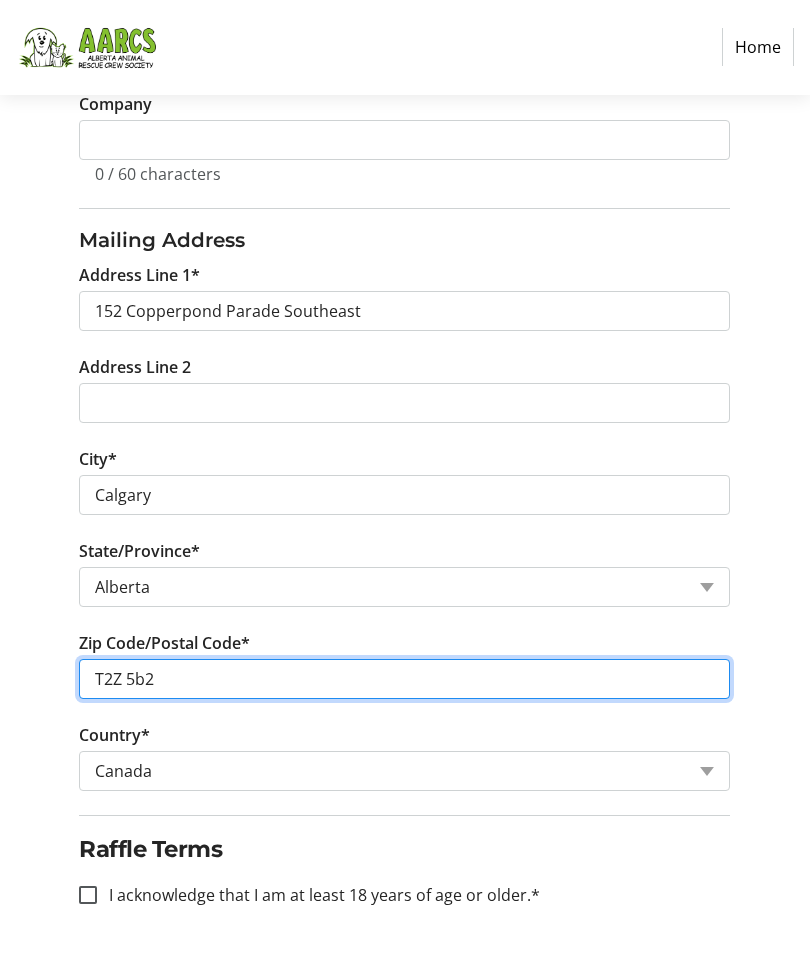click on "T2Z 5b2" at bounding box center [404, 680] 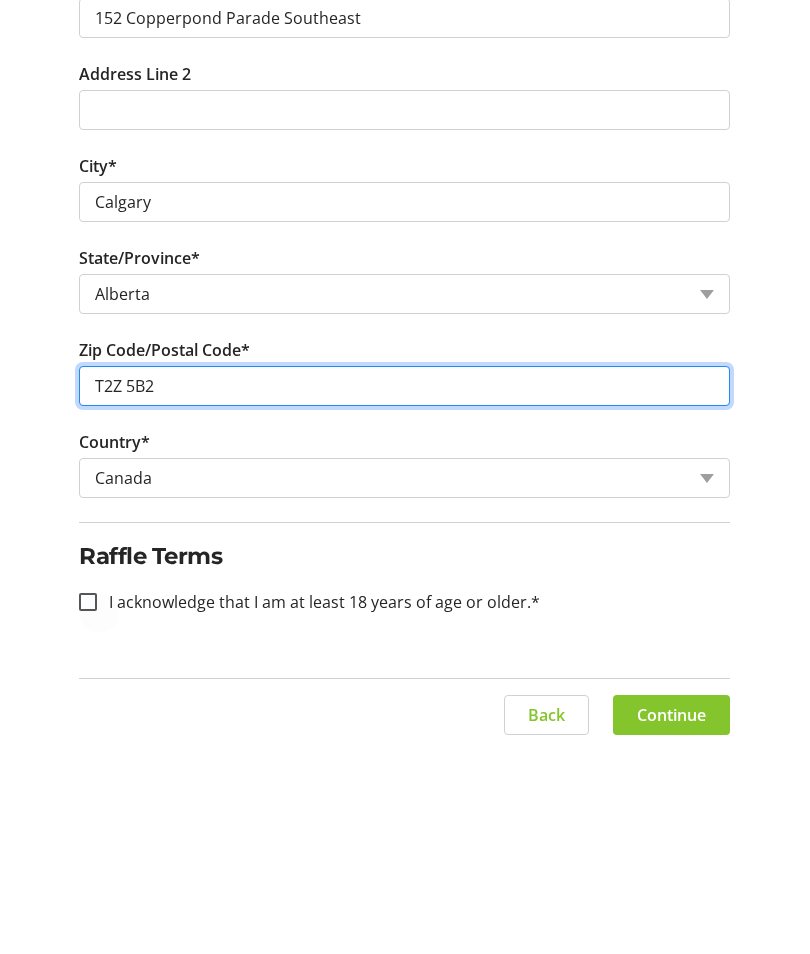 type on "T2Z 5B2" 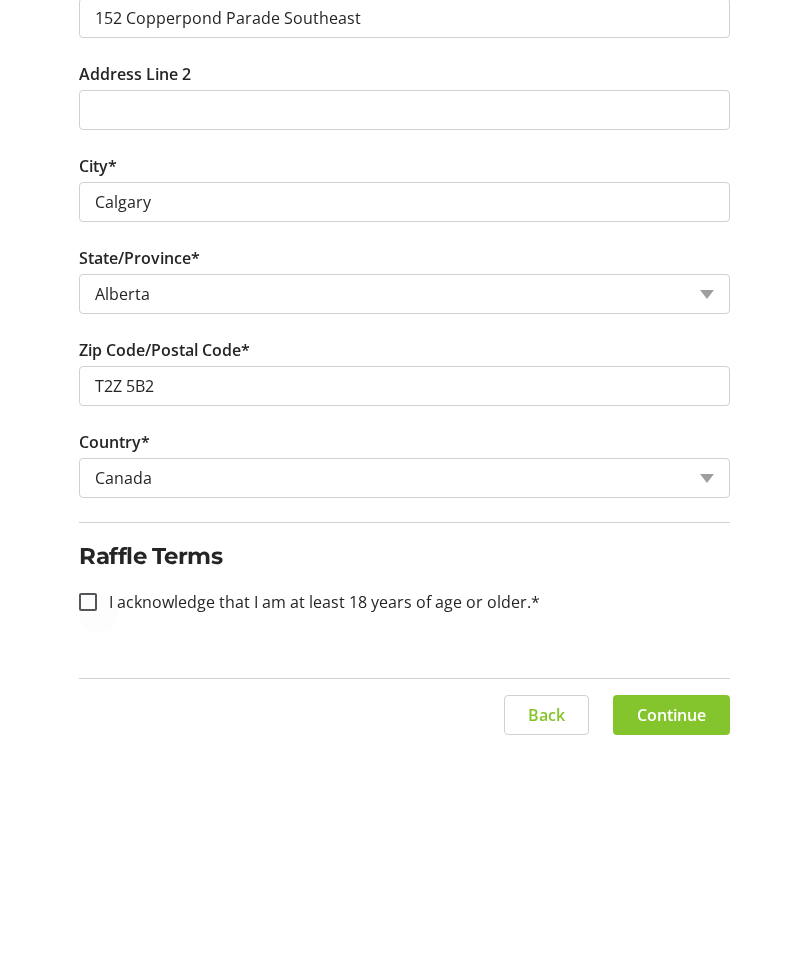 click at bounding box center (88, 810) 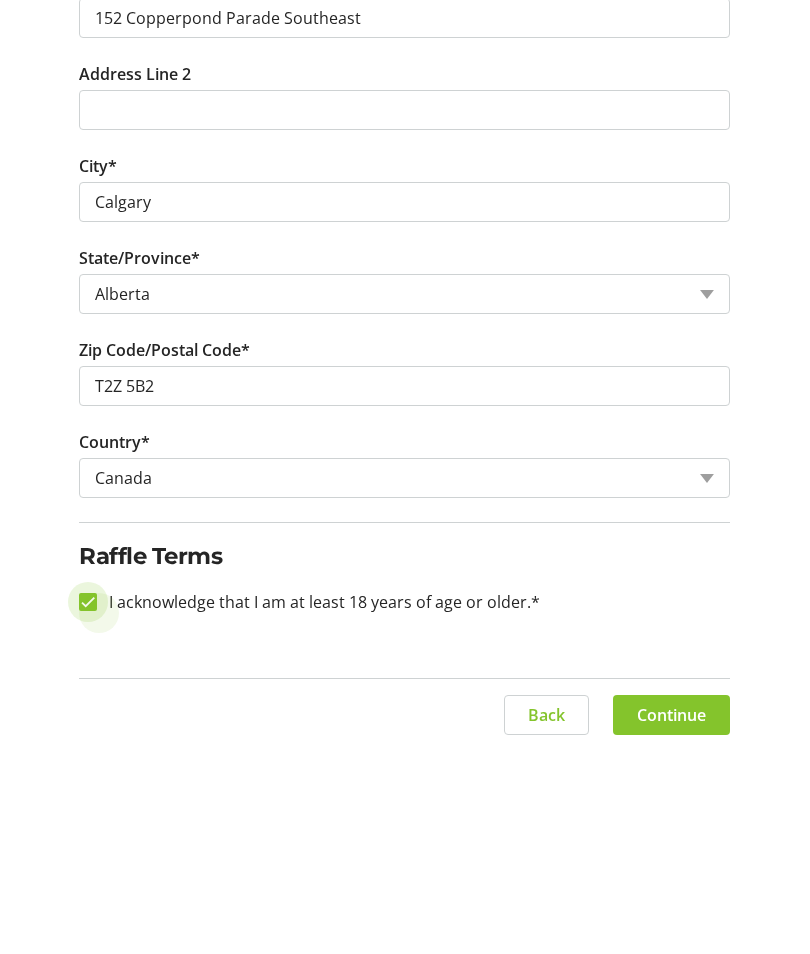 checkbox on "true" 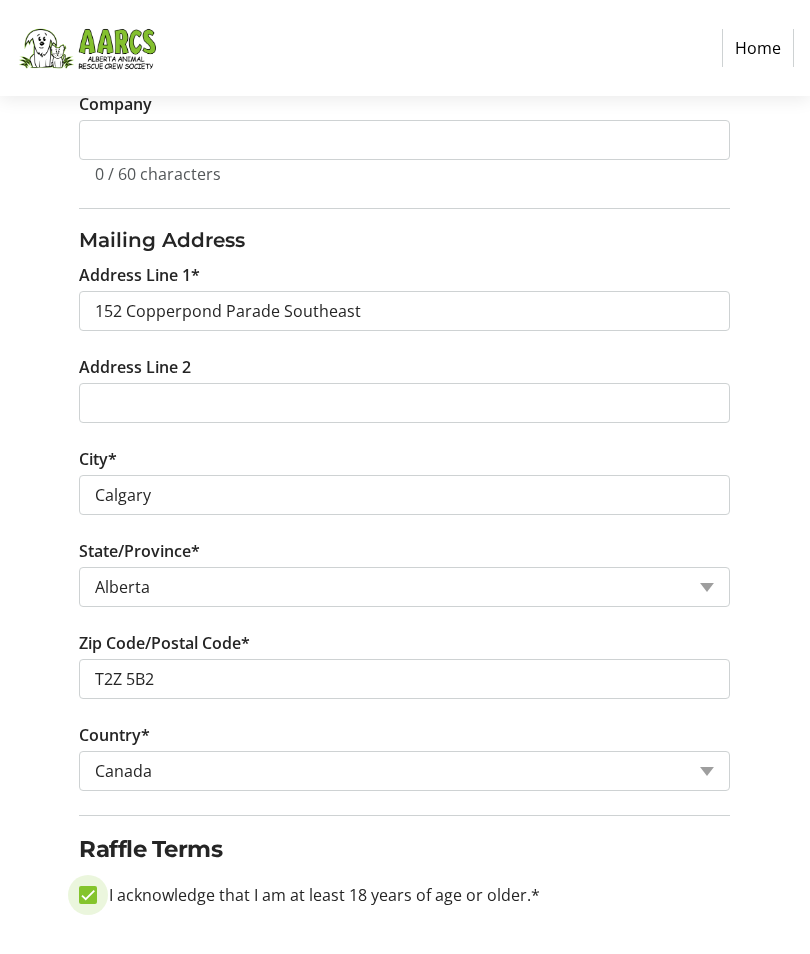 scroll, scrollTop: 696, scrollLeft: 0, axis: vertical 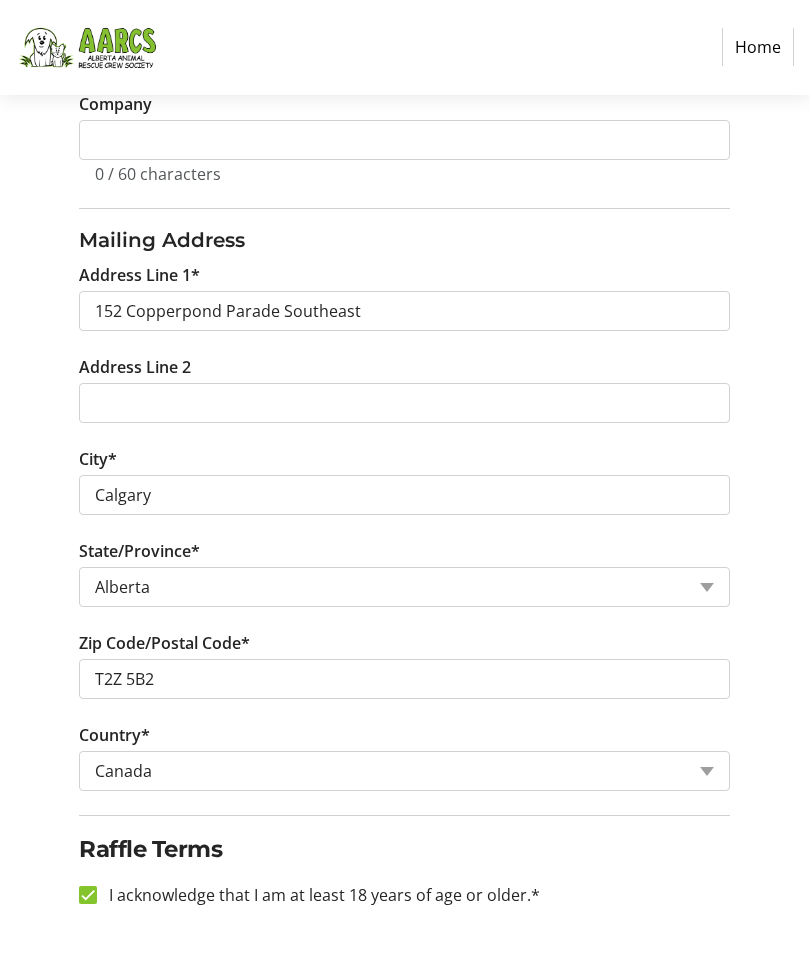 click 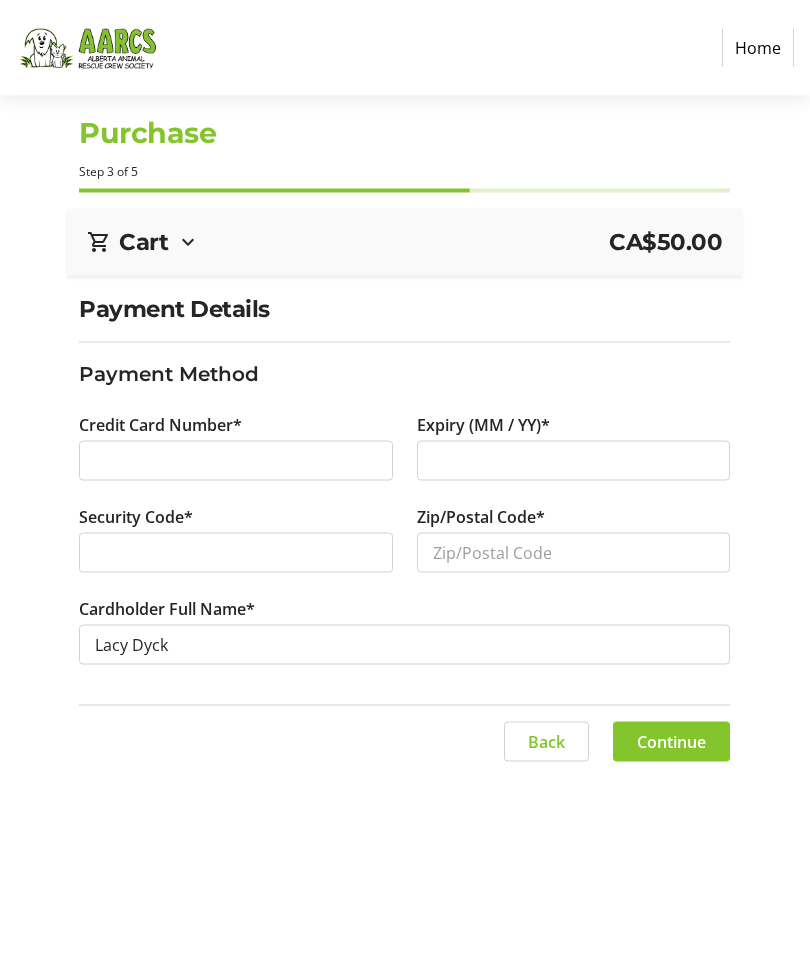 click at bounding box center [574, 461] 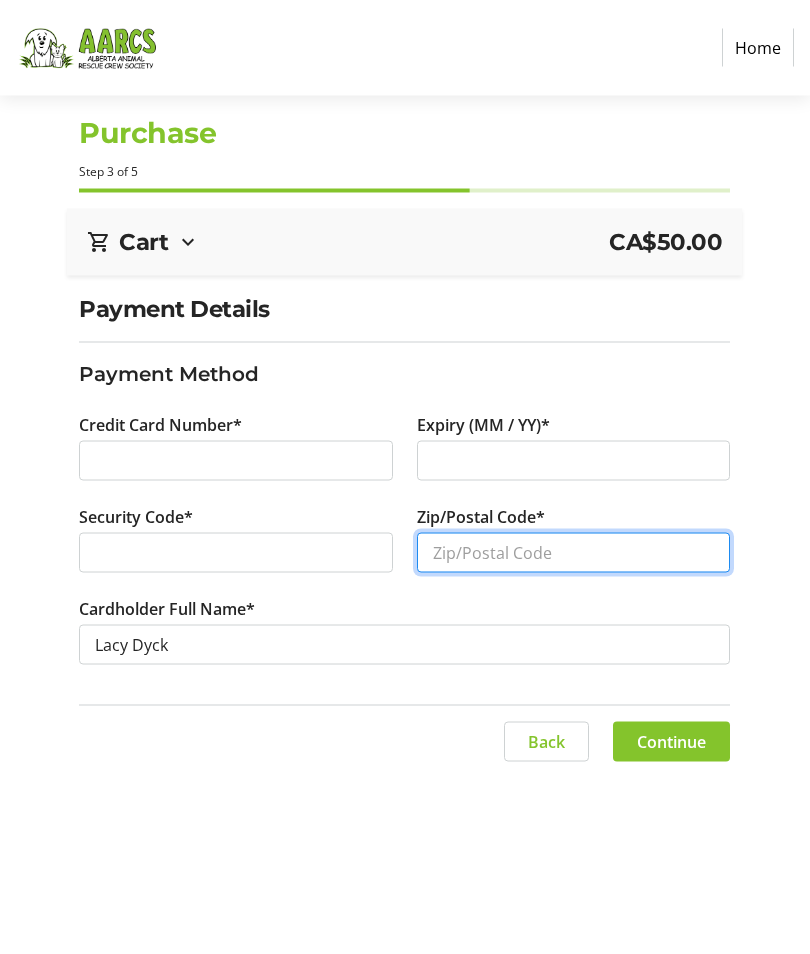 click on "Zip/Postal Code*" at bounding box center (574, 553) 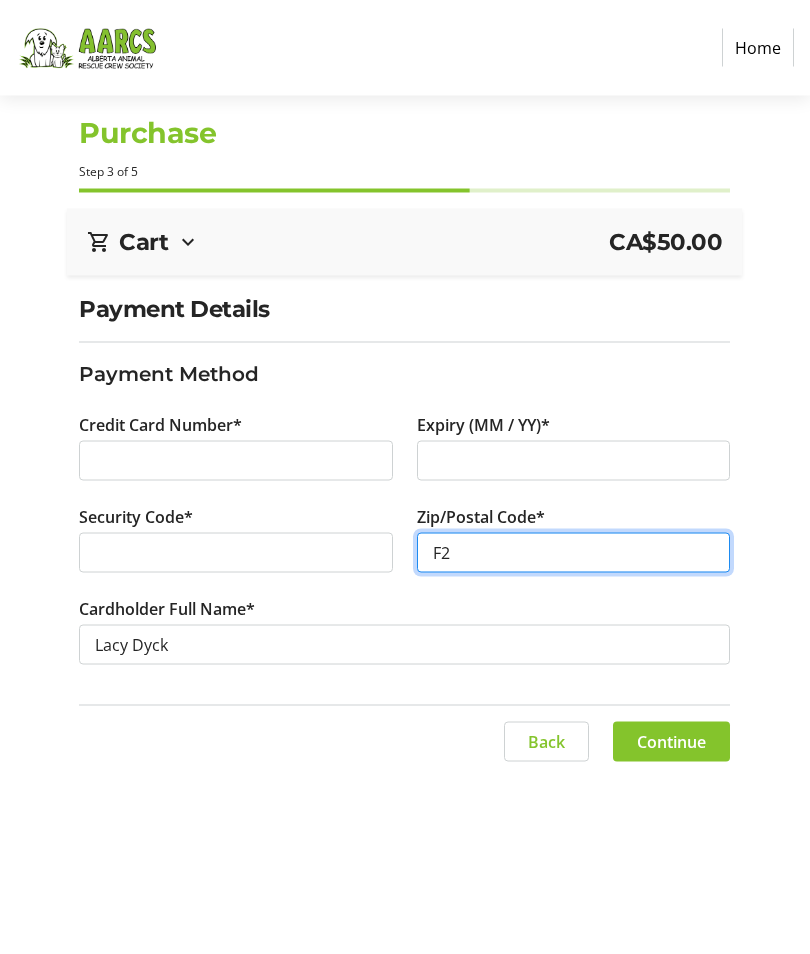 type on "F" 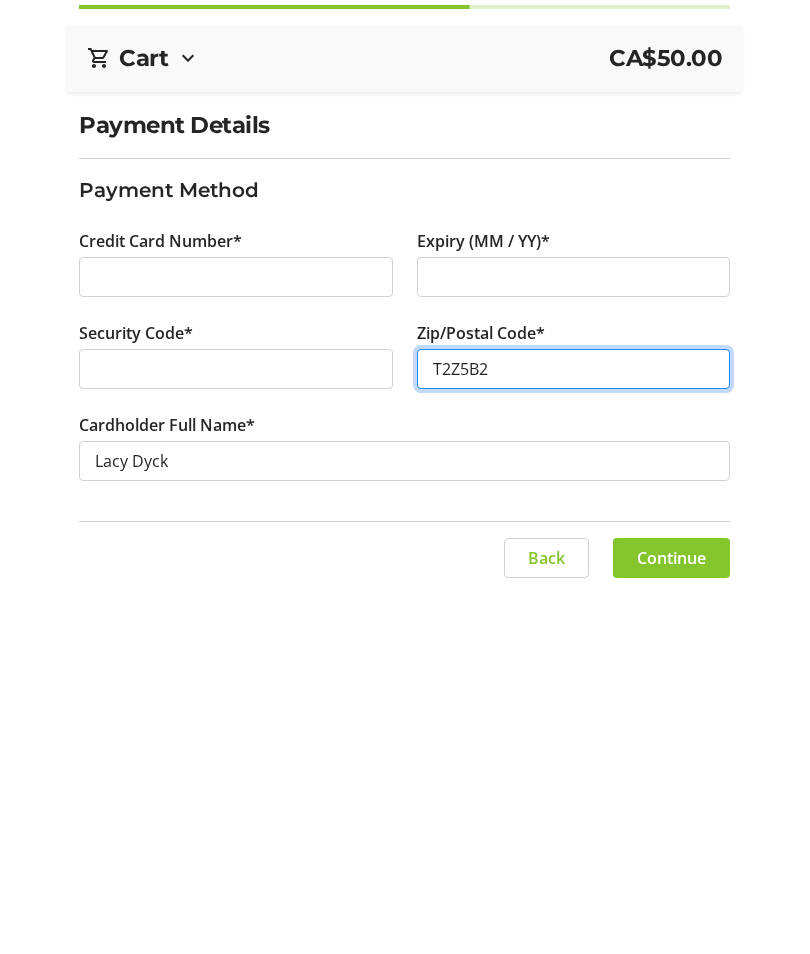 type on "T2Z5B2" 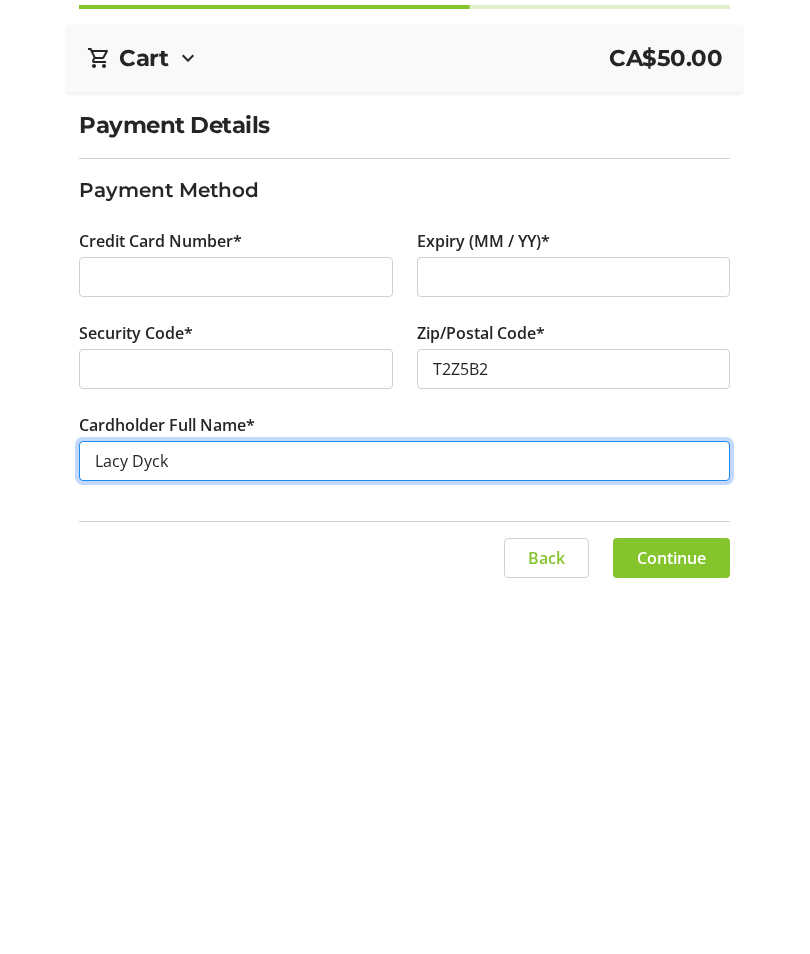 click on "Lacy Dyck" at bounding box center [404, 645] 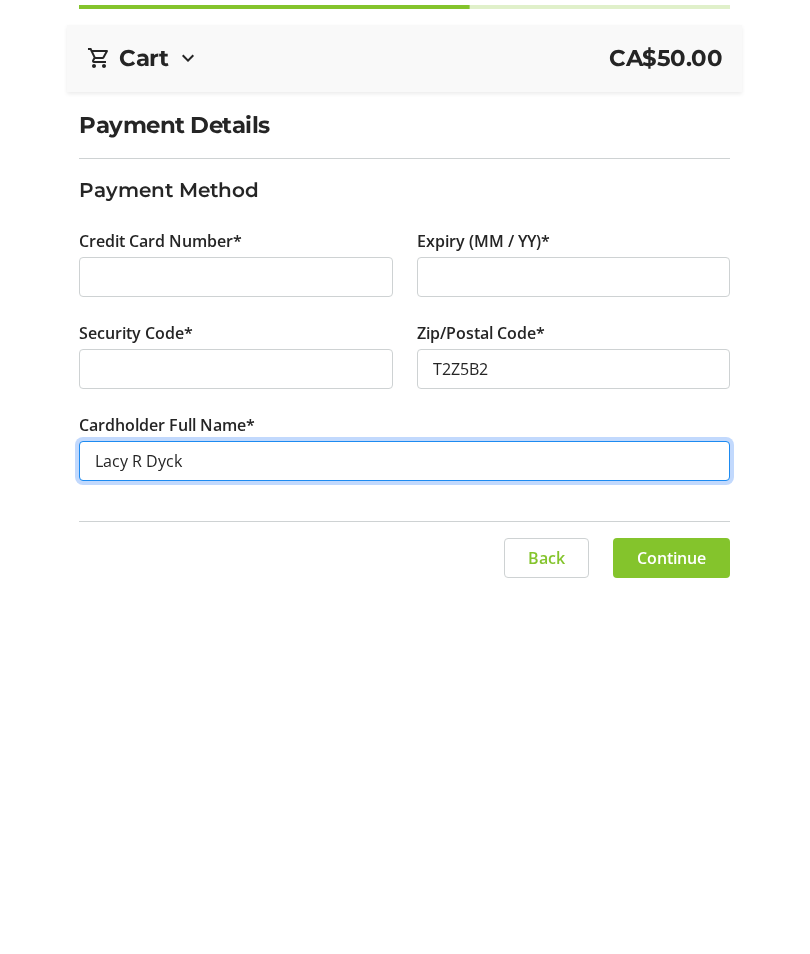type on "Lacy R Dyck" 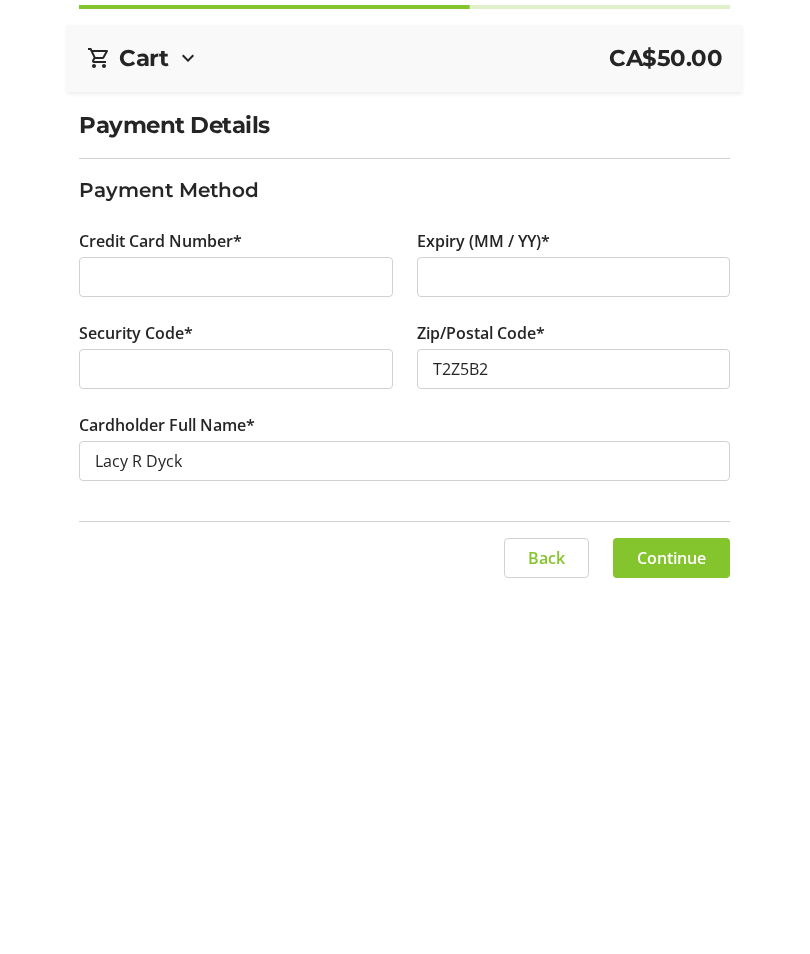 click on "Continue" 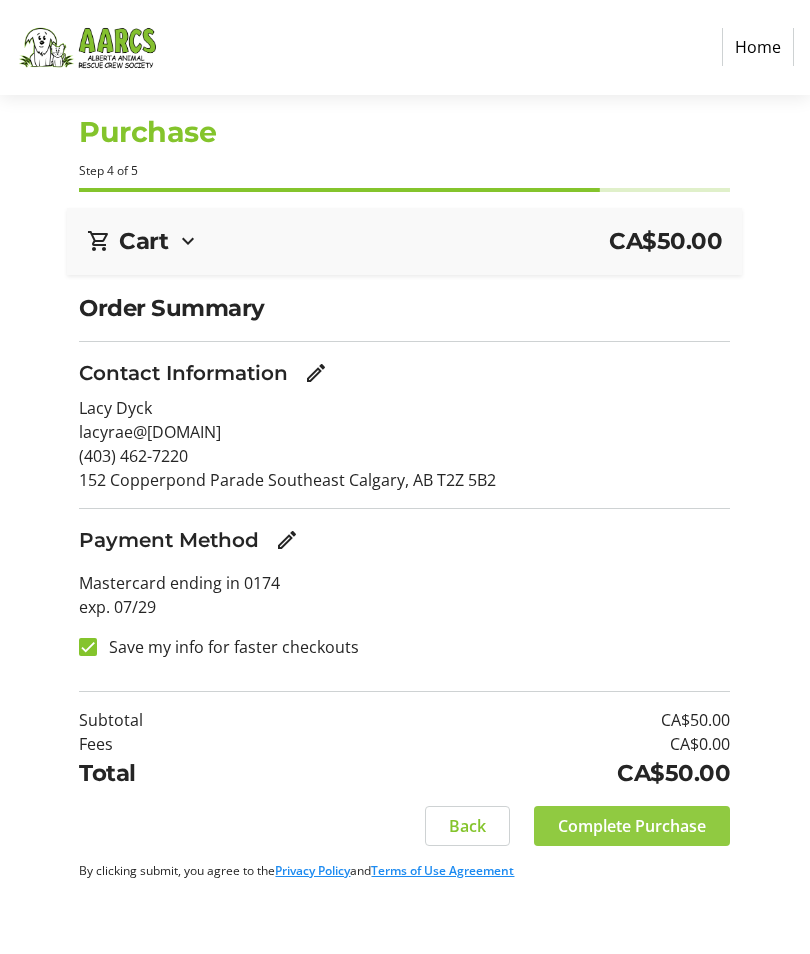 click on "Complete Purchase" 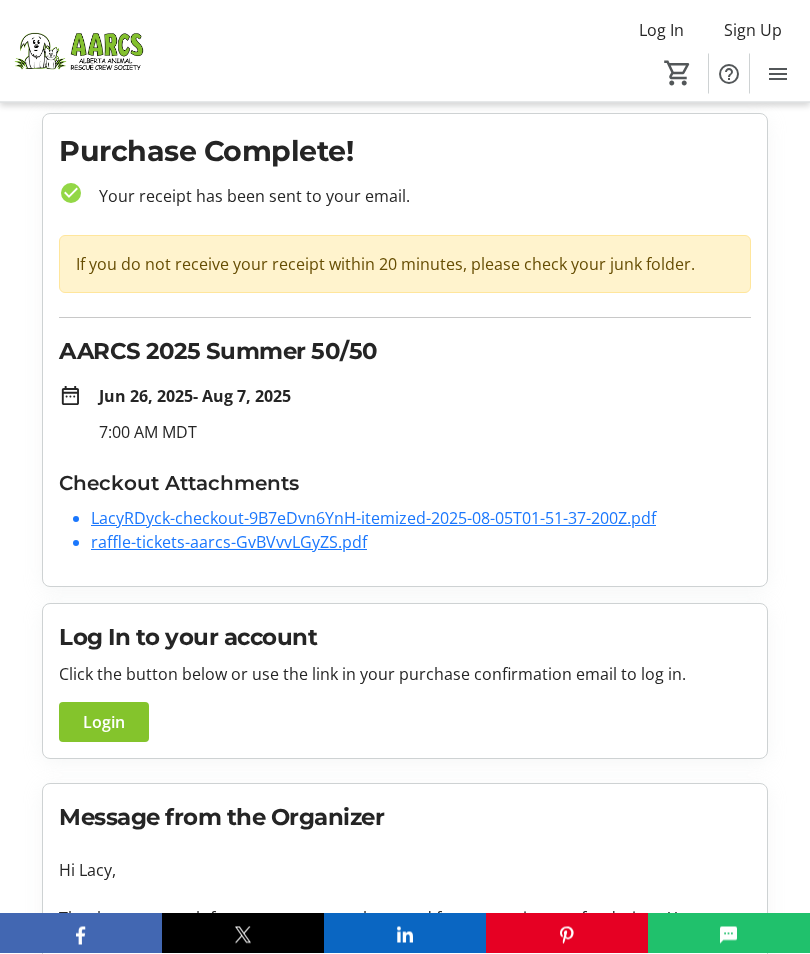 scroll, scrollTop: 0, scrollLeft: 0, axis: both 